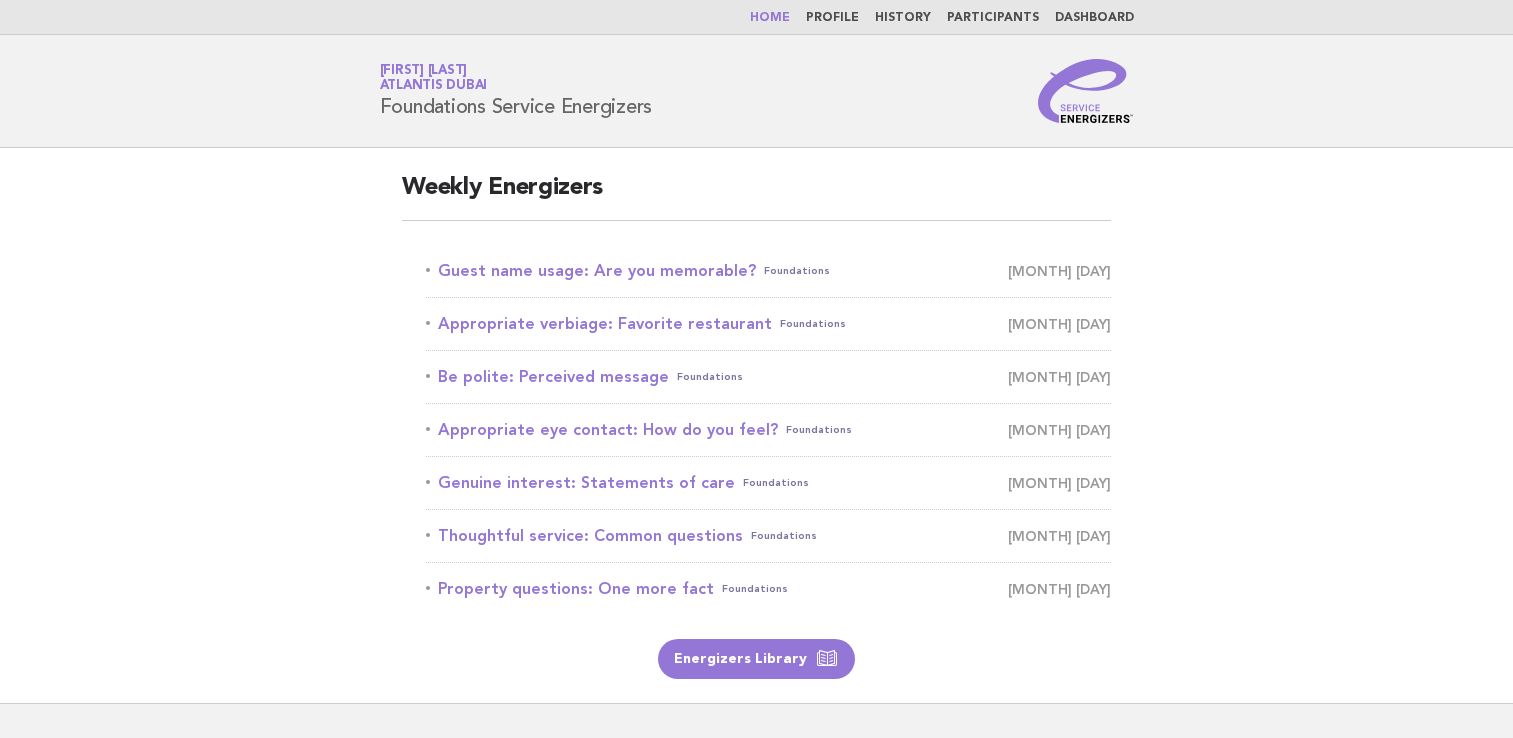 scroll, scrollTop: 0, scrollLeft: 0, axis: both 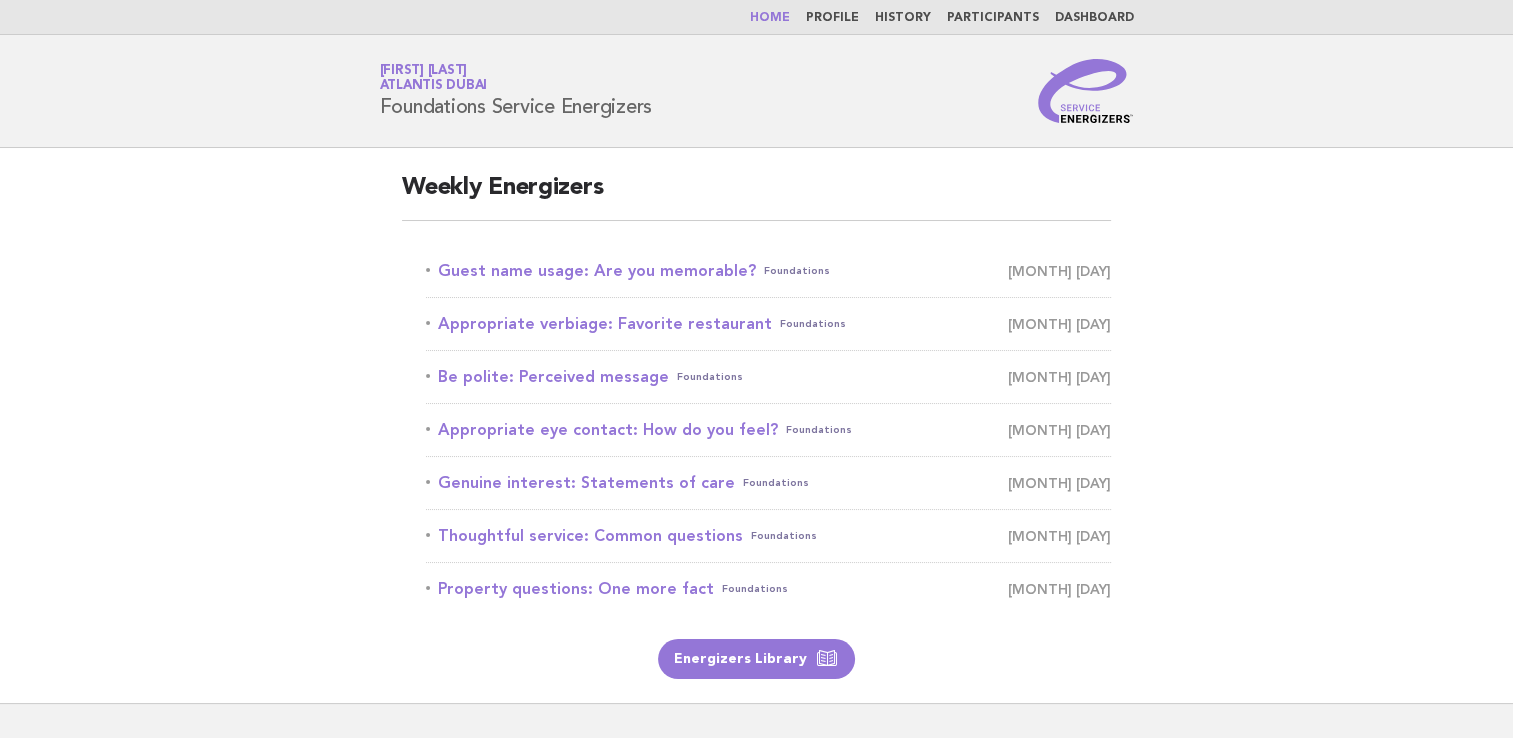 click on "Dashboard" at bounding box center [1094, 18] 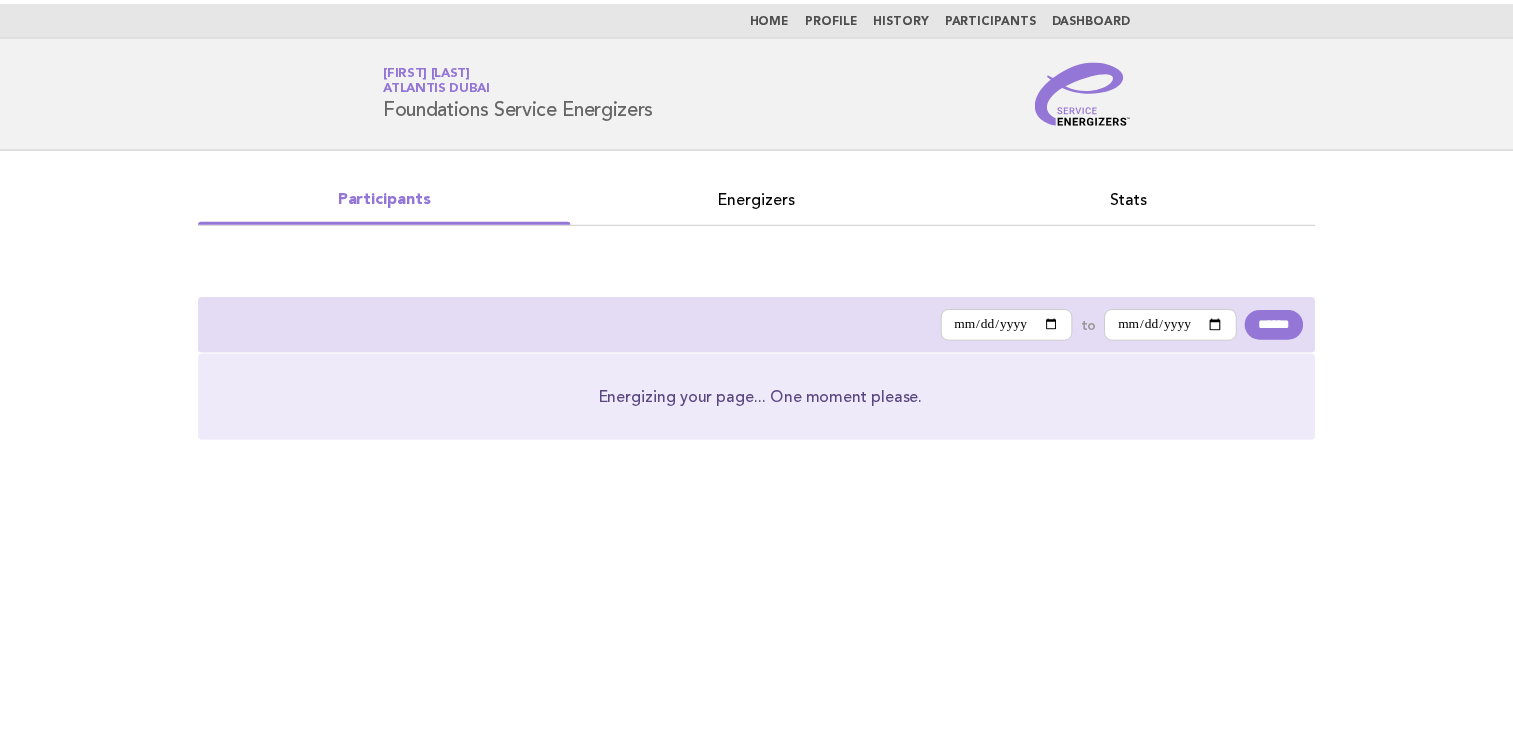 scroll, scrollTop: 0, scrollLeft: 0, axis: both 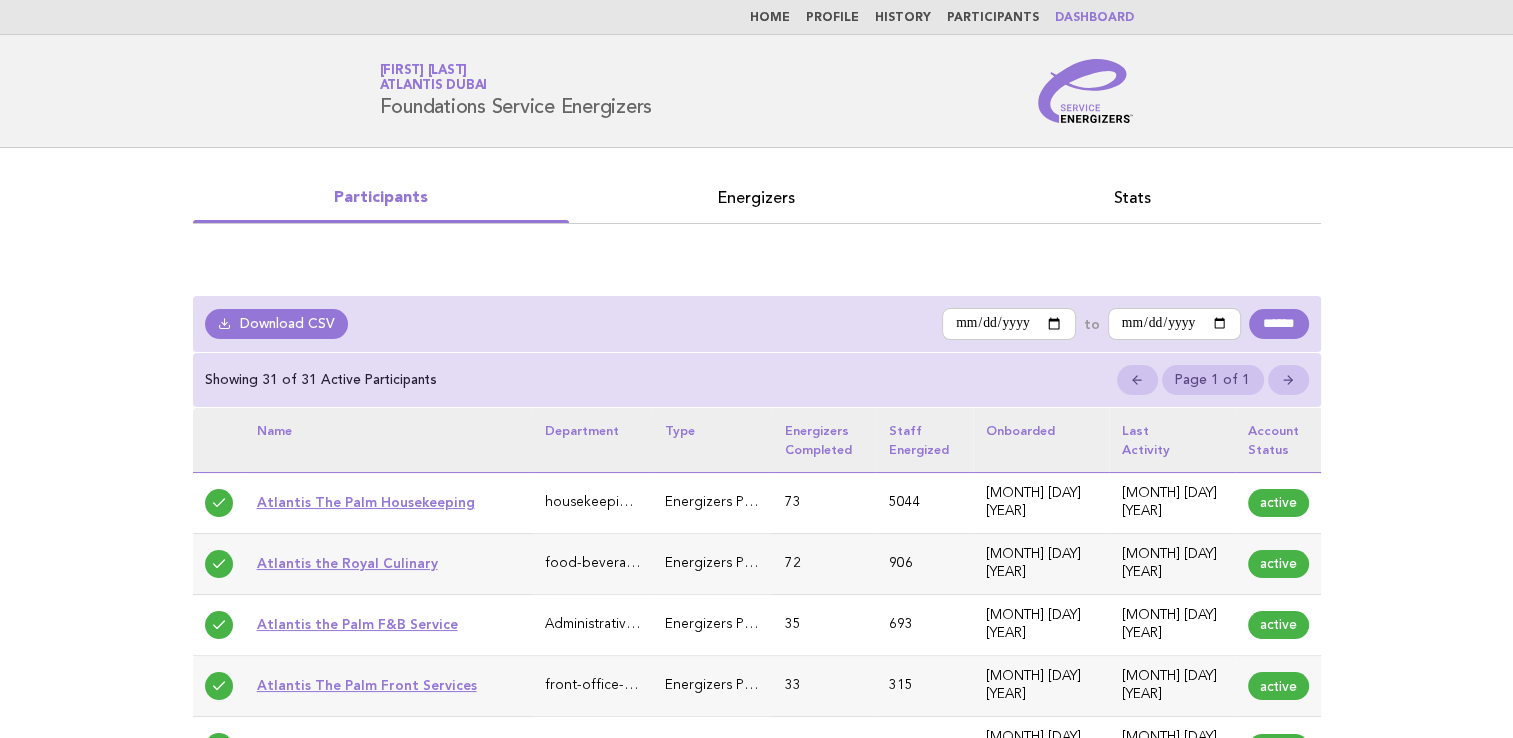 click on "Energizers" at bounding box center (757, 198) 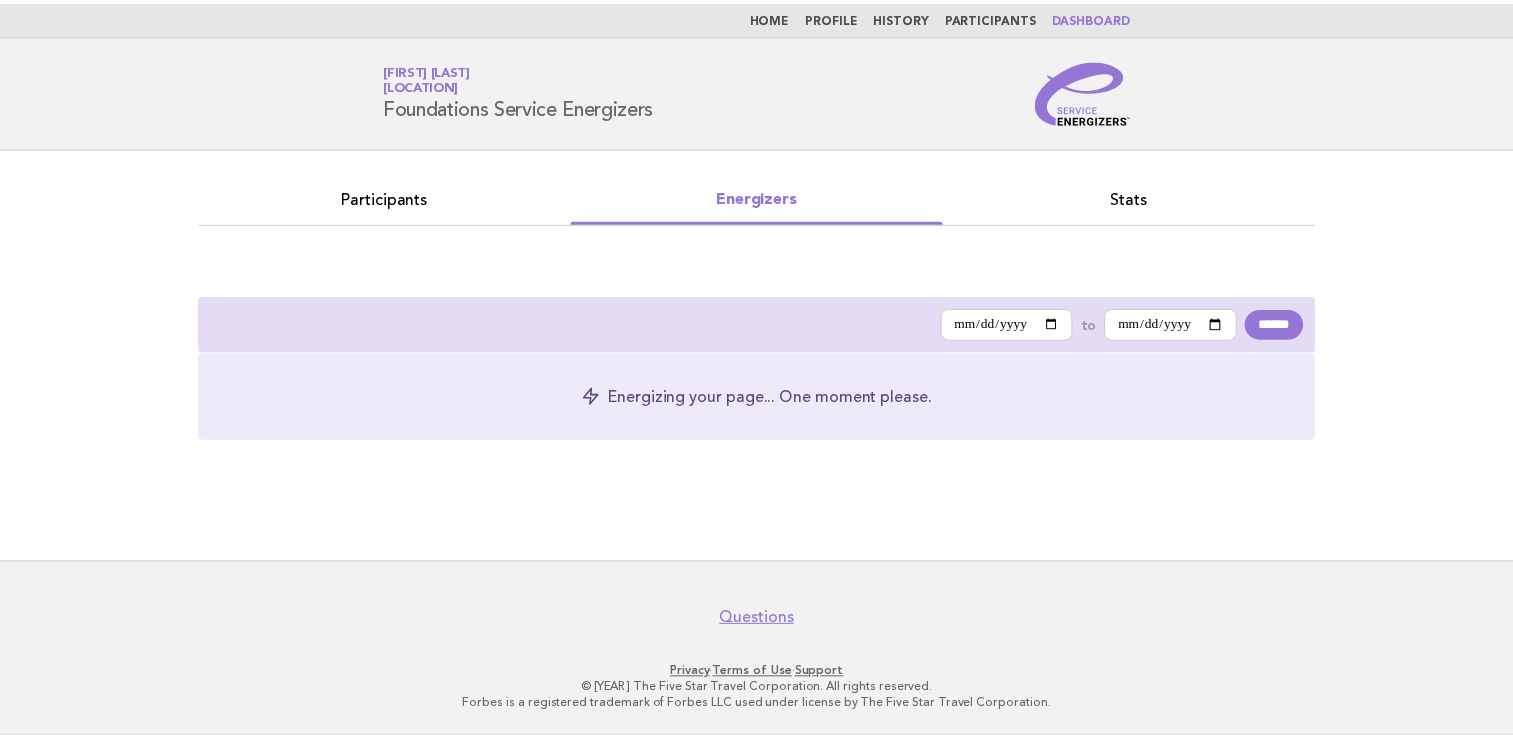 scroll, scrollTop: 0, scrollLeft: 0, axis: both 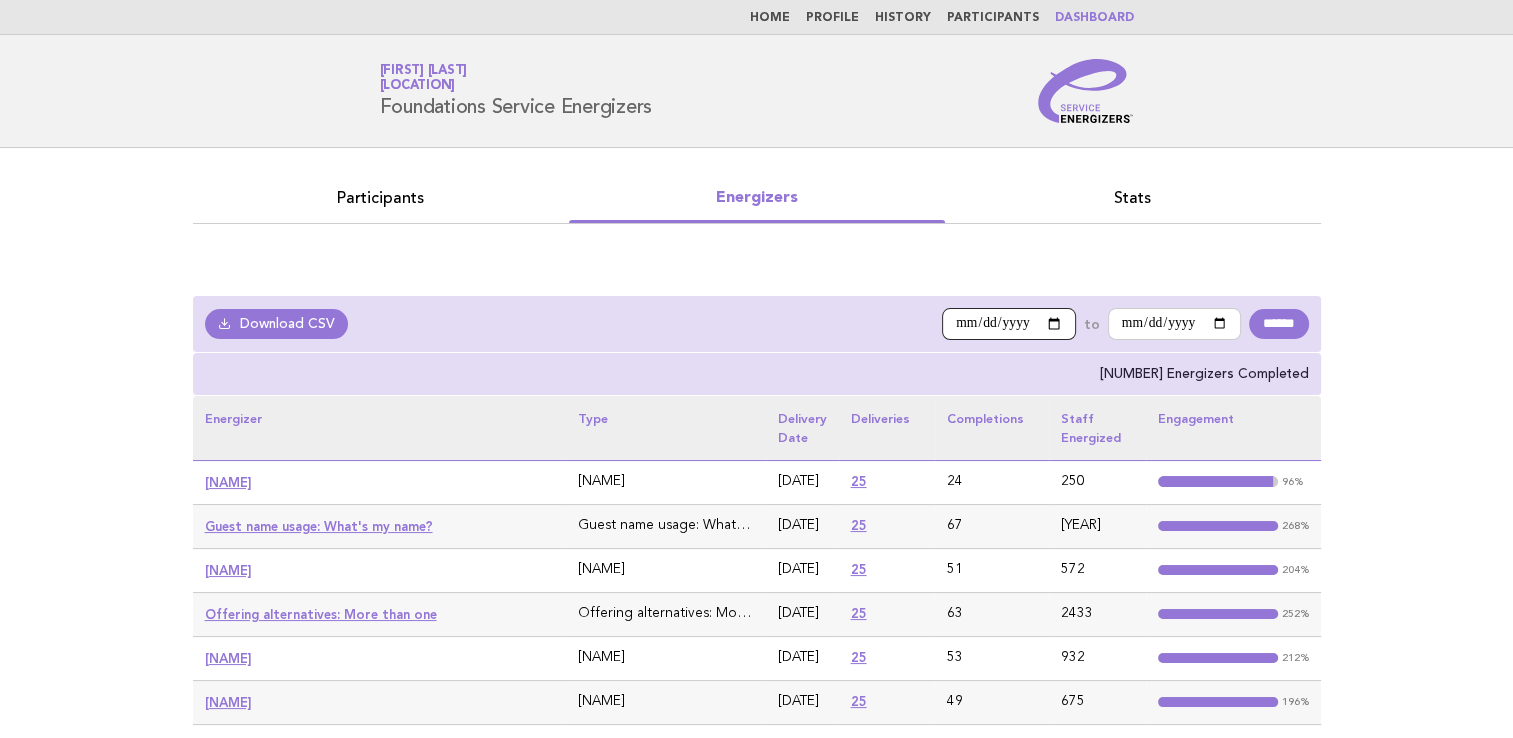 click on "**********" at bounding box center (1009, 324) 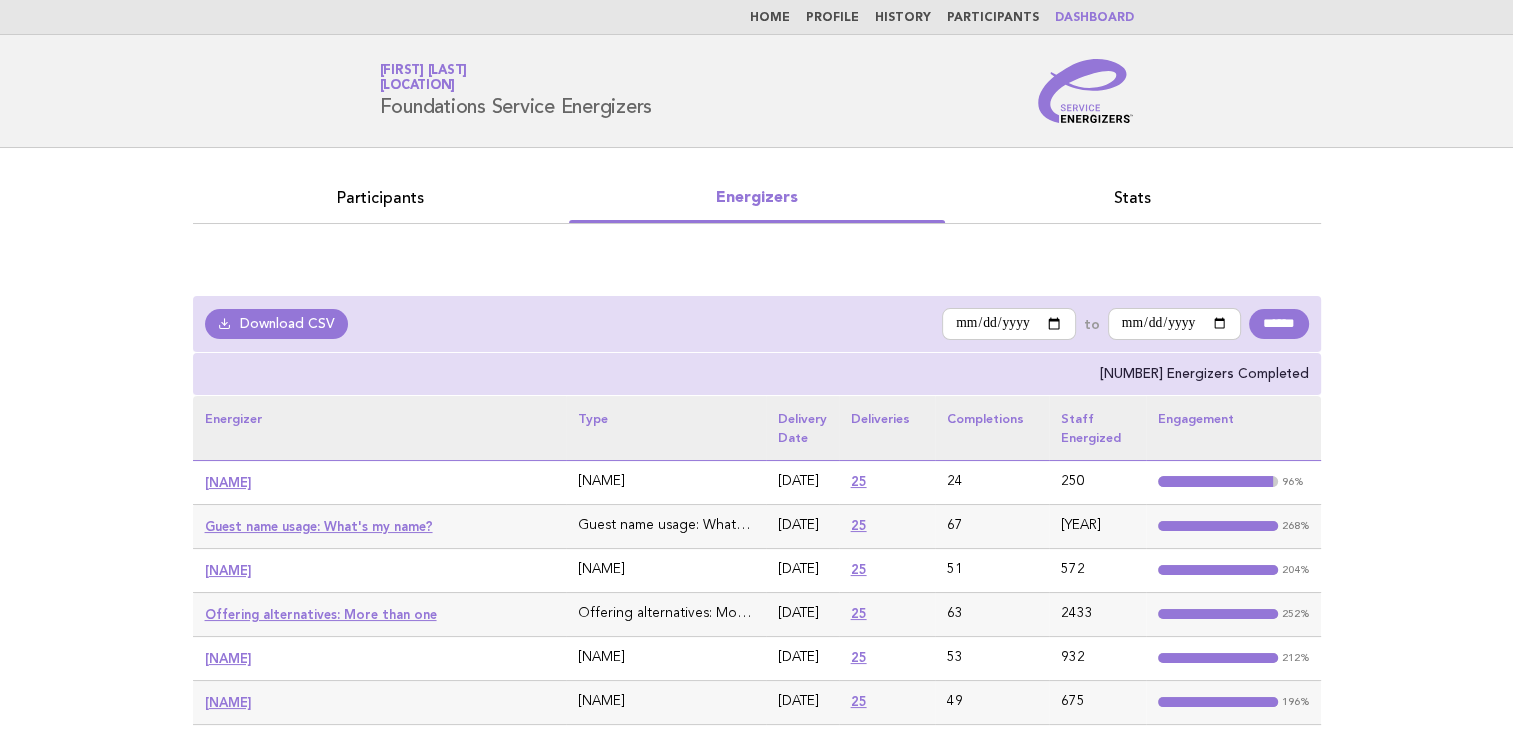 click on "**********" at bounding box center [756, 542] 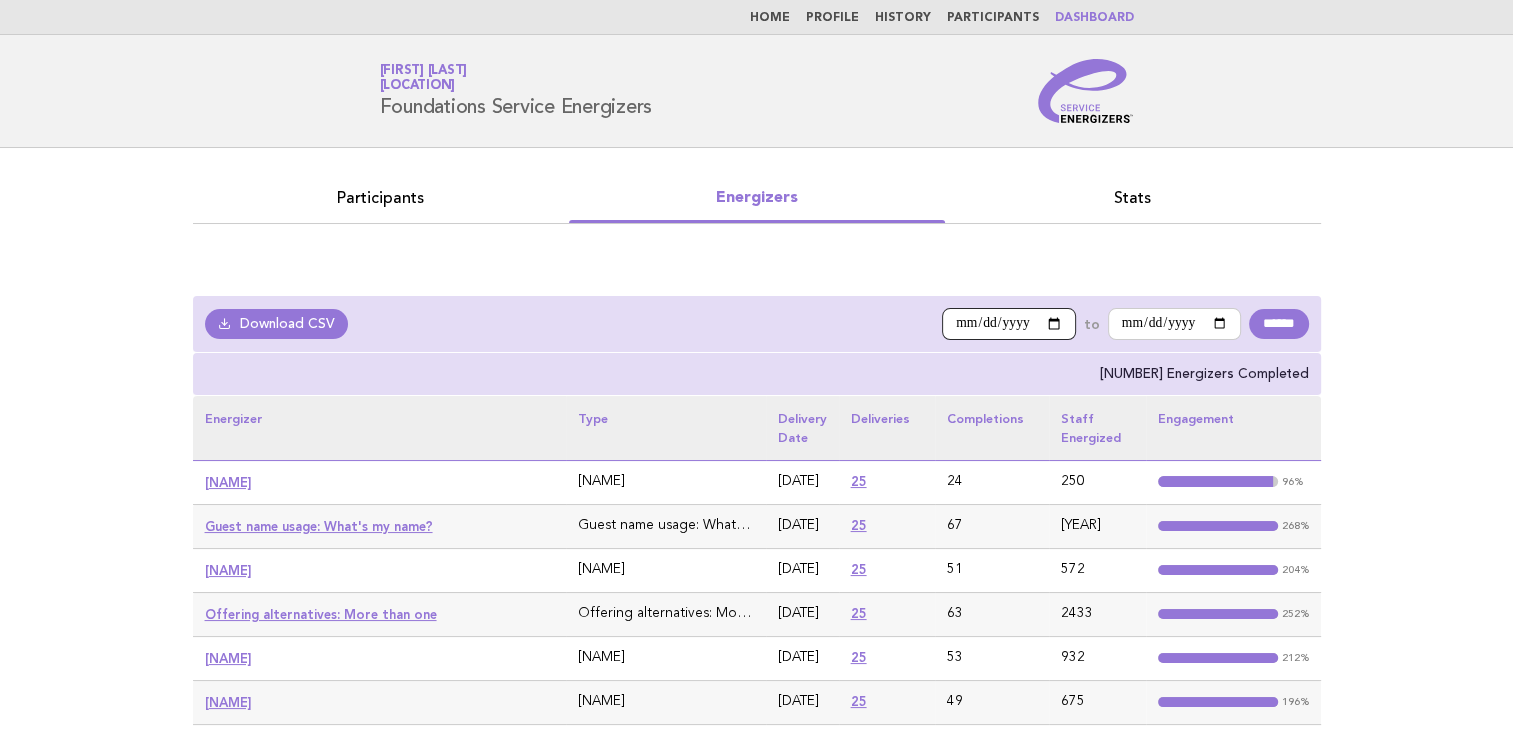 click on "**********" at bounding box center [1009, 324] 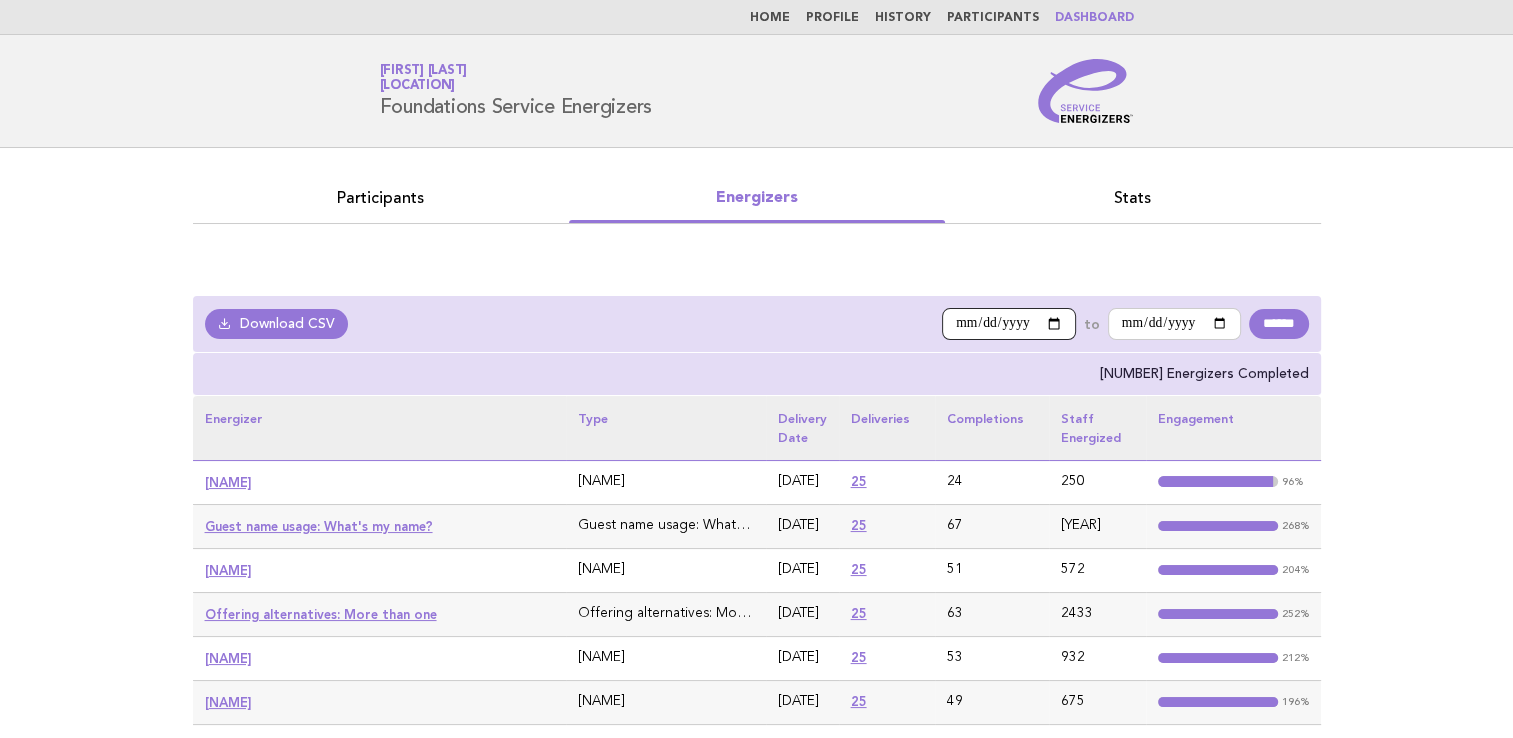 type on "**********" 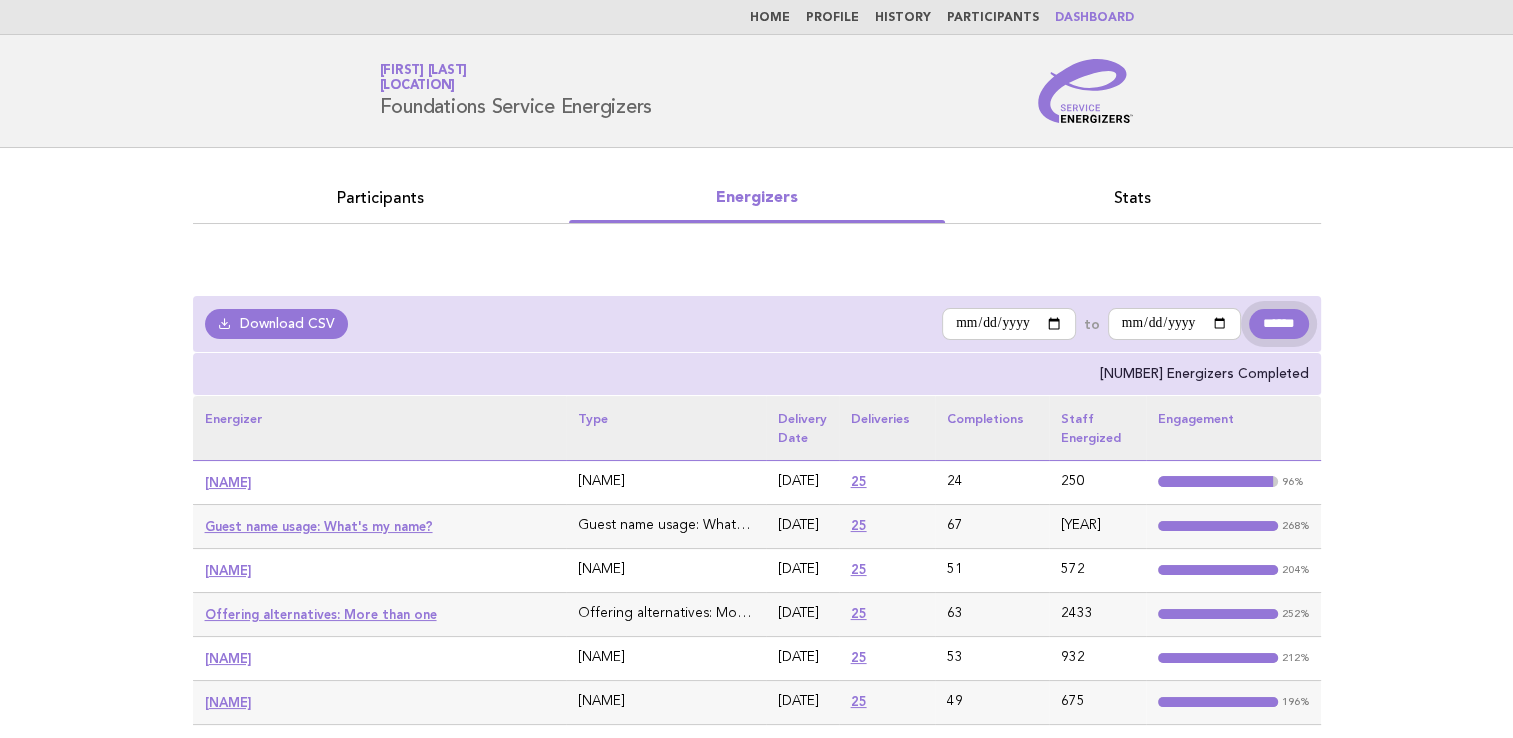 click on "******" at bounding box center [1278, 324] 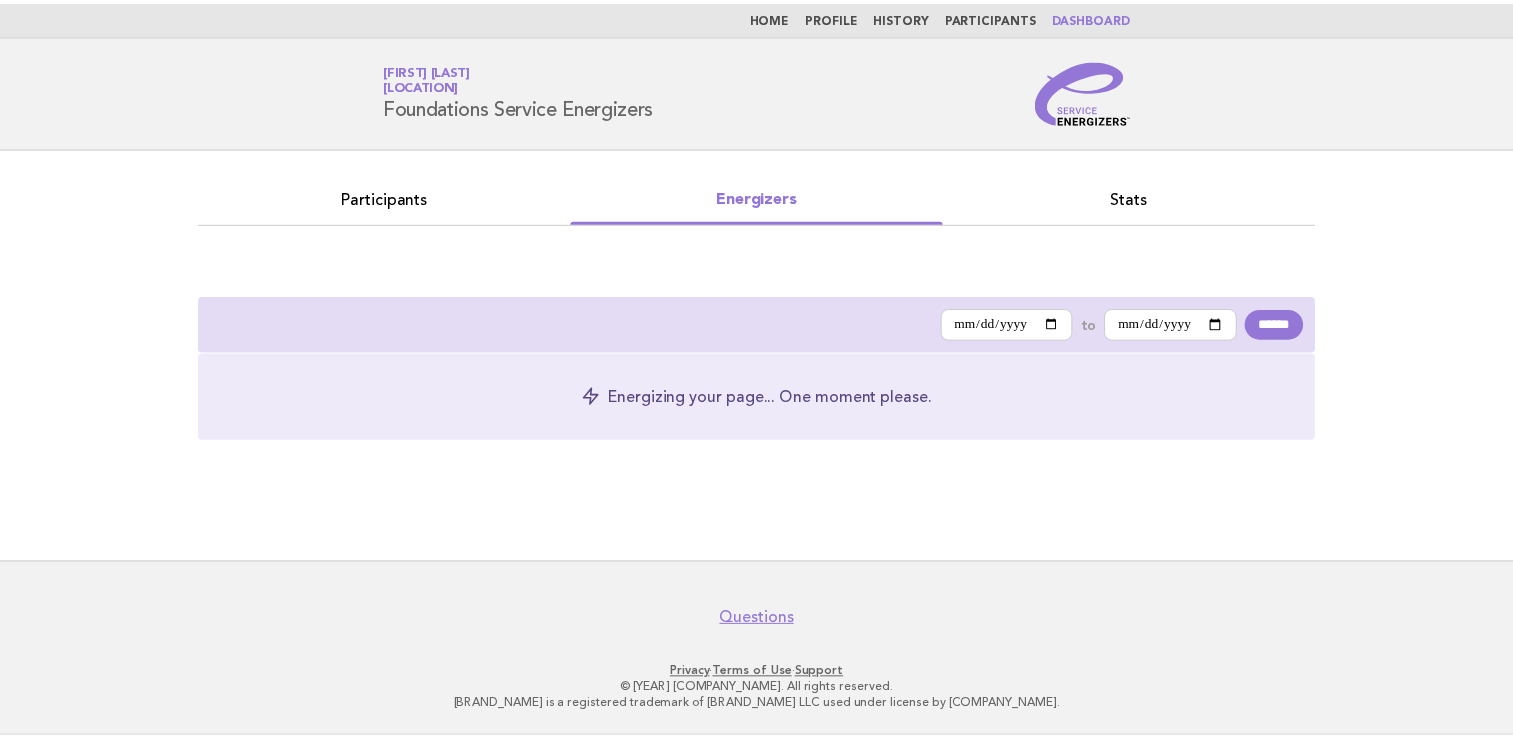 scroll, scrollTop: 0, scrollLeft: 0, axis: both 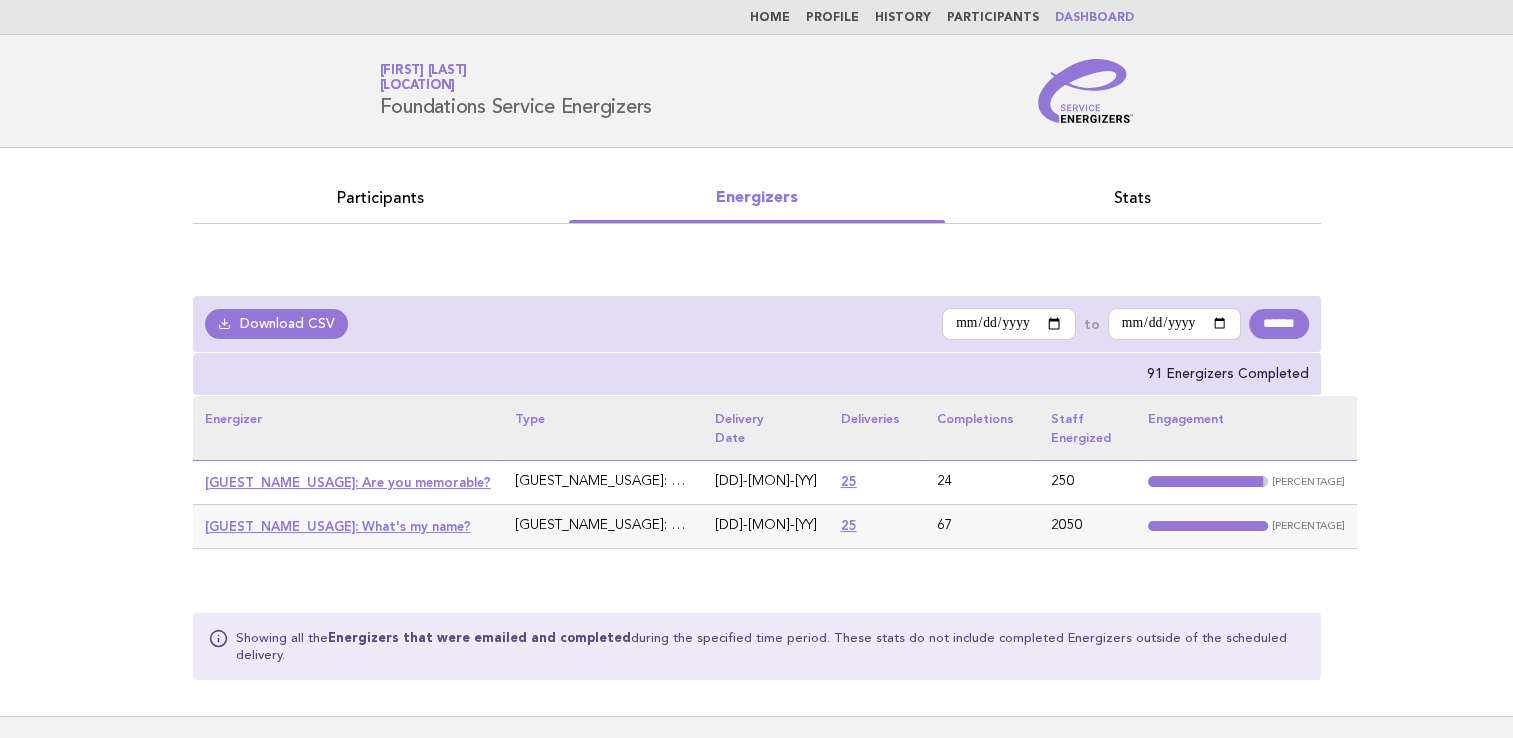 click at bounding box center [225, 324] 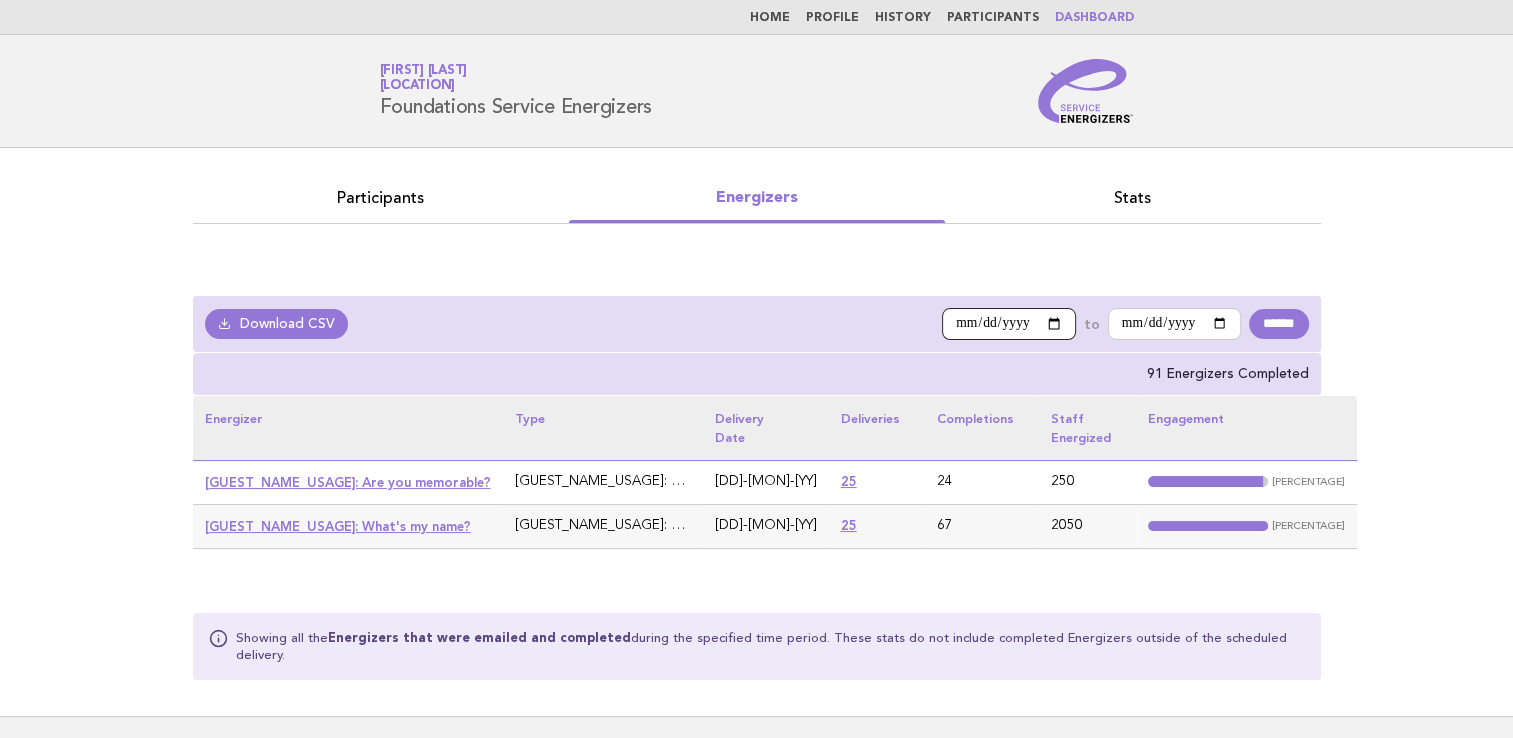 click on "**********" at bounding box center [1009, 324] 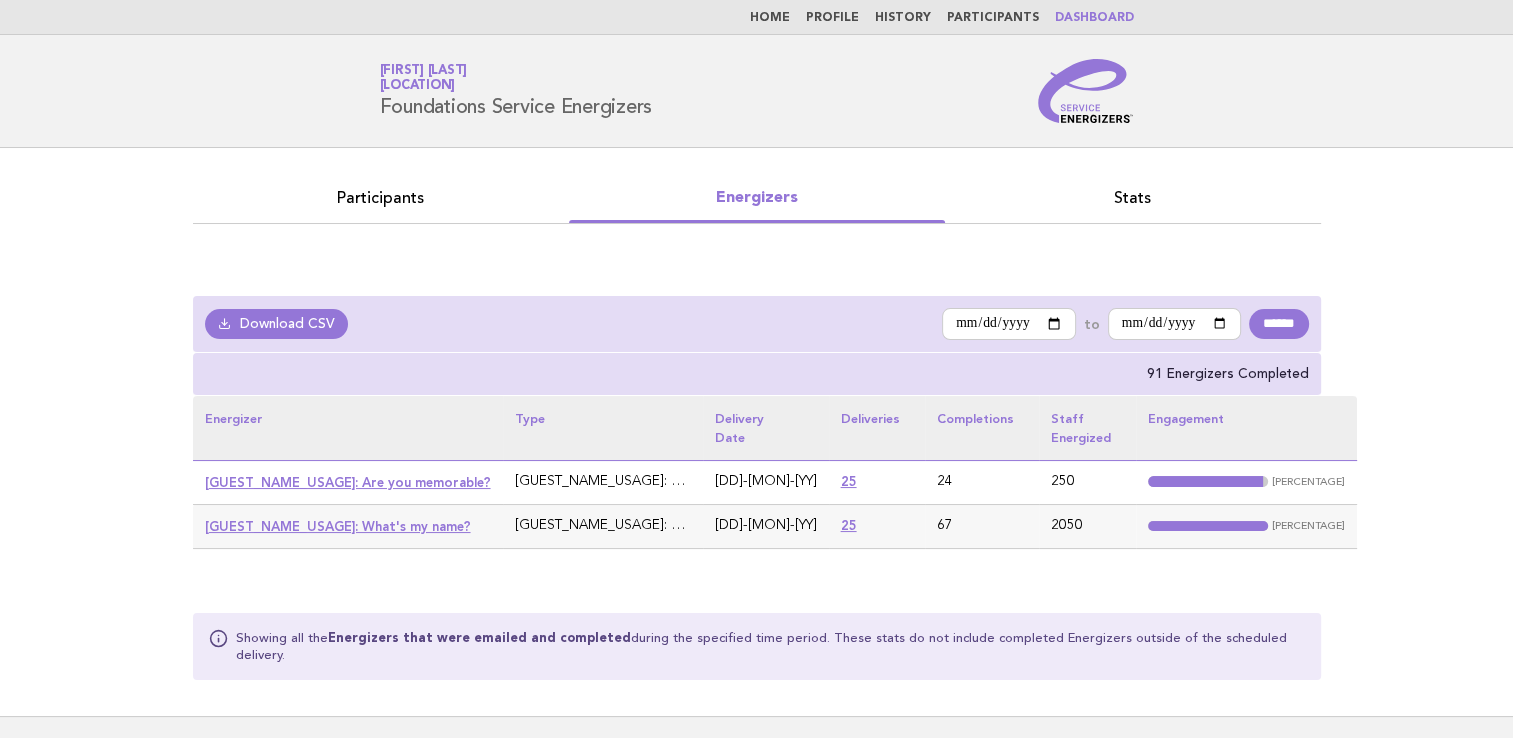 click on "Participants
Energizers
Stats" at bounding box center [757, 204] 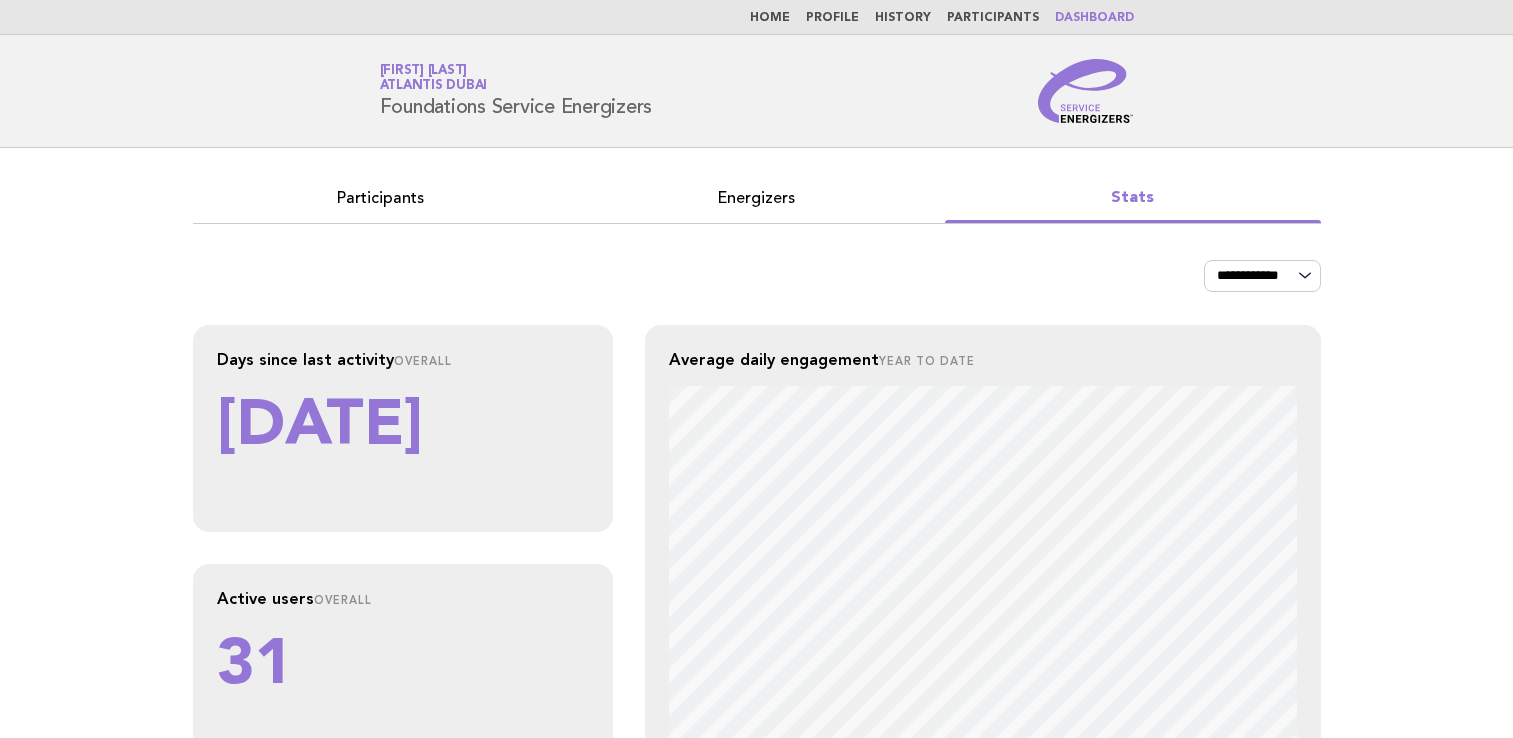 scroll, scrollTop: 0, scrollLeft: 0, axis: both 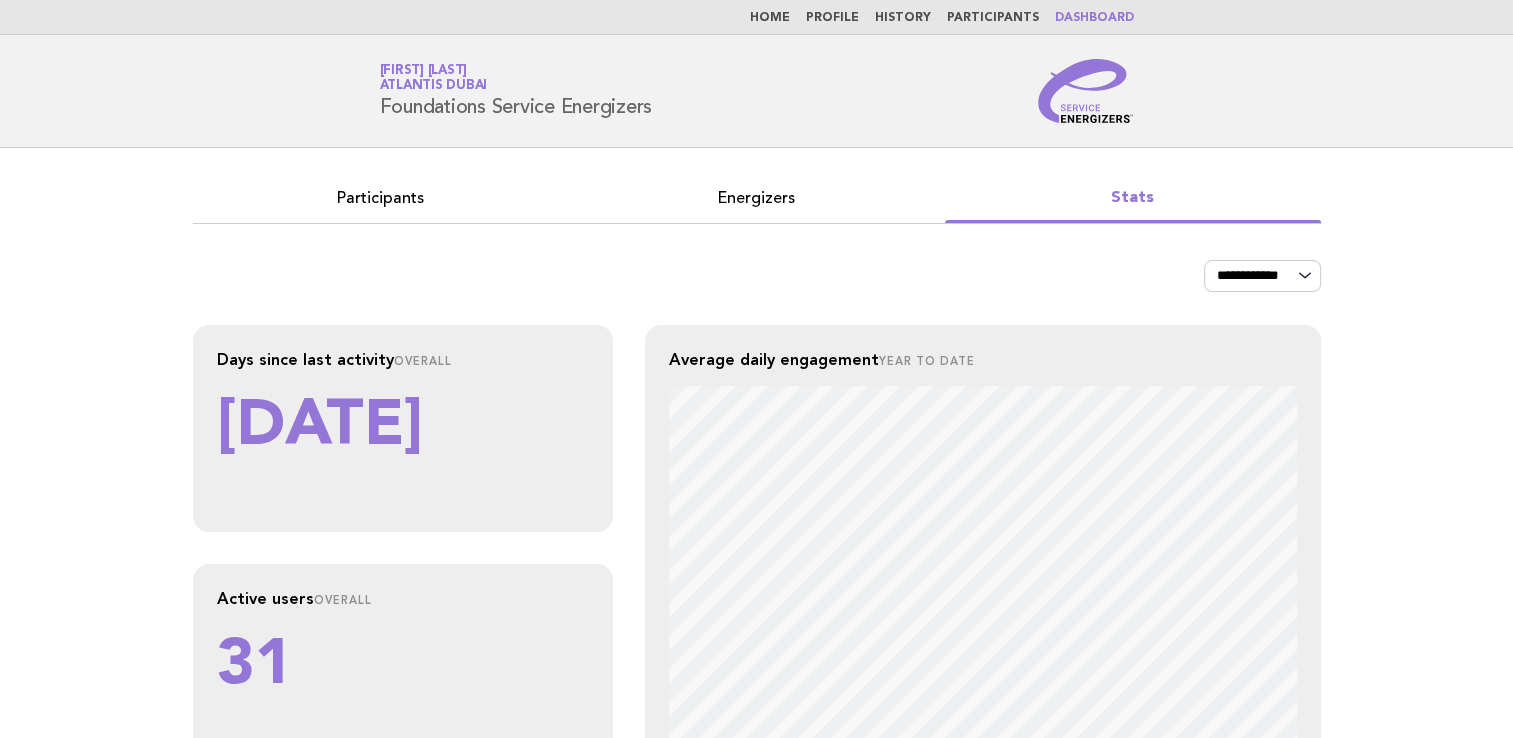 click on "Energizers" at bounding box center (757, 198) 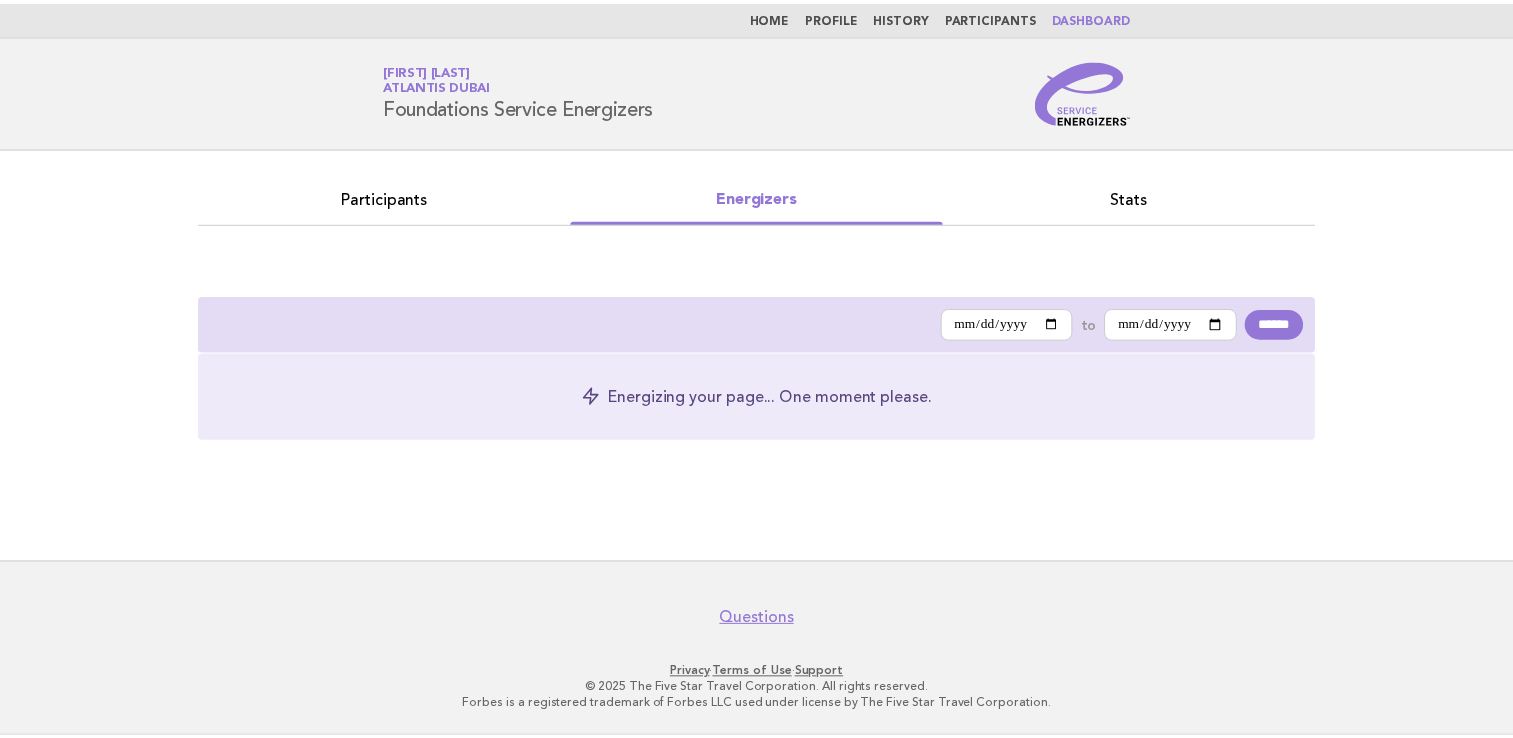 scroll, scrollTop: 0, scrollLeft: 0, axis: both 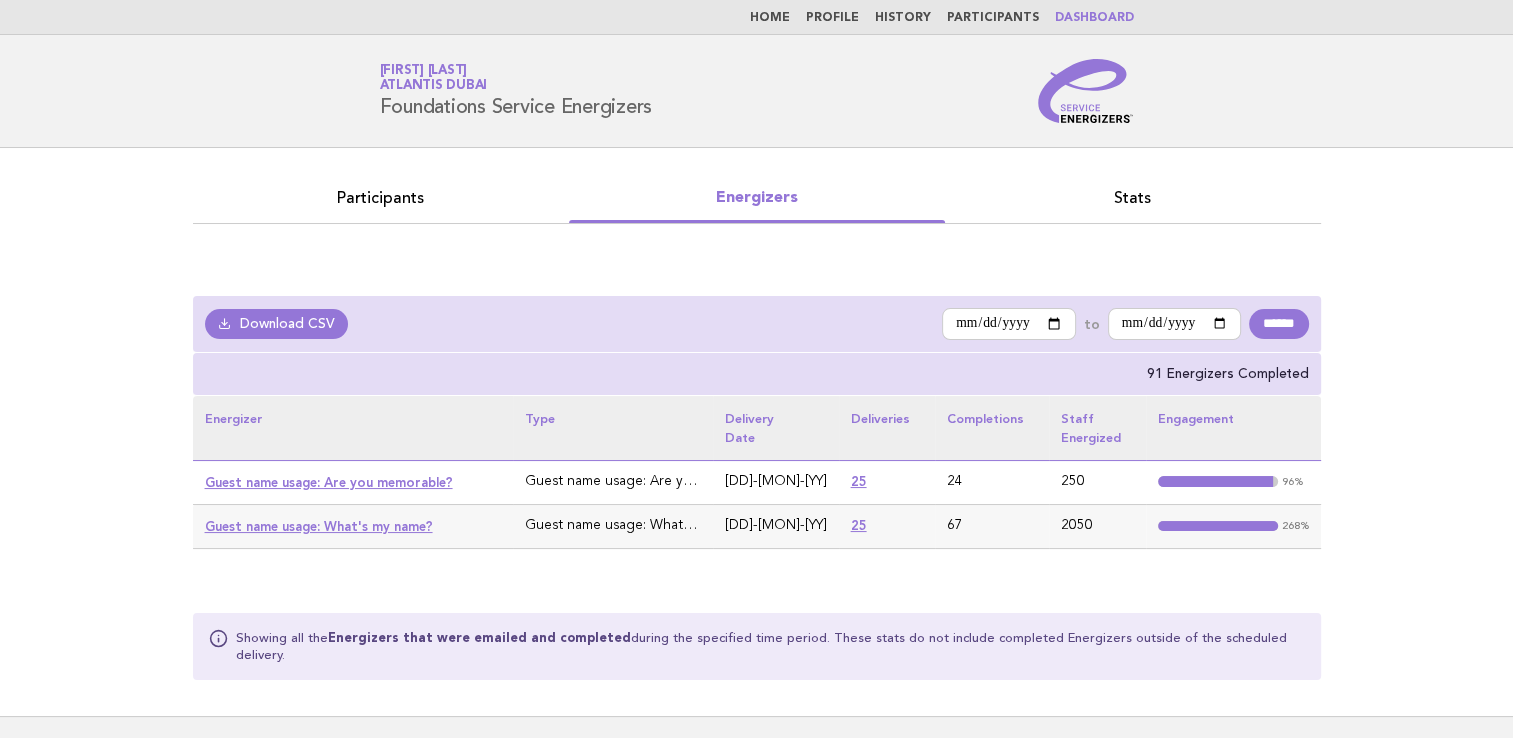 click on "Participants" at bounding box center (381, 198) 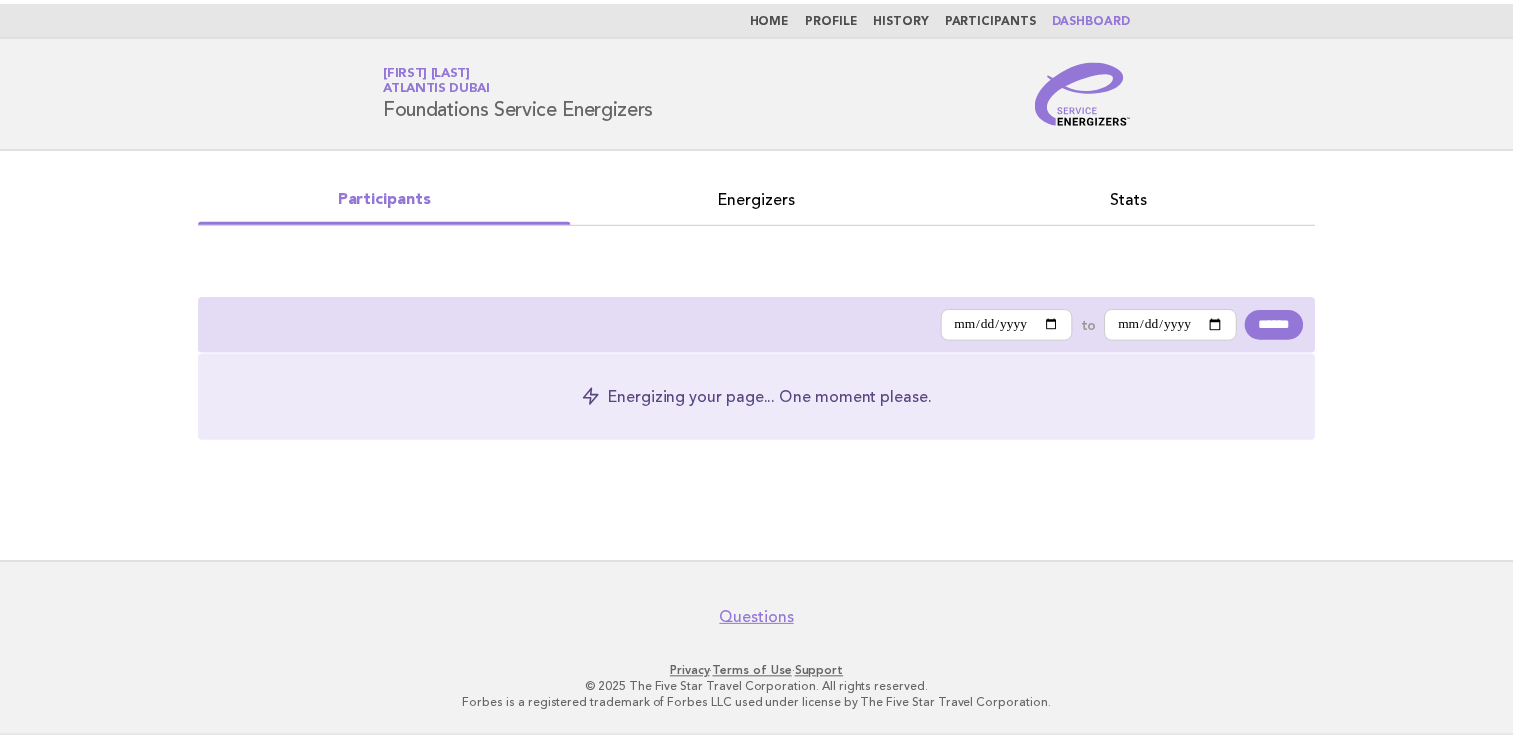 scroll, scrollTop: 0, scrollLeft: 0, axis: both 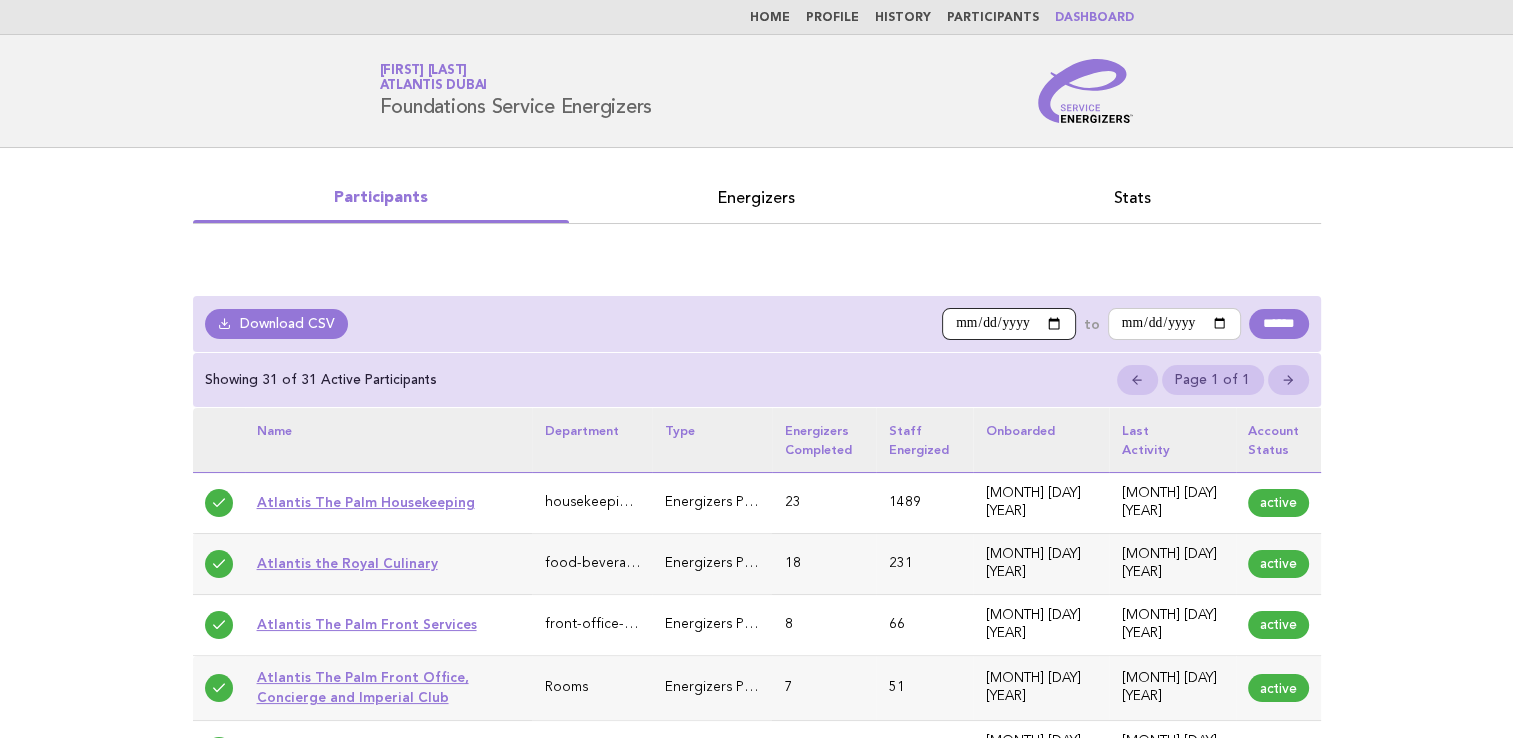 click on "**********" at bounding box center [1009, 324] 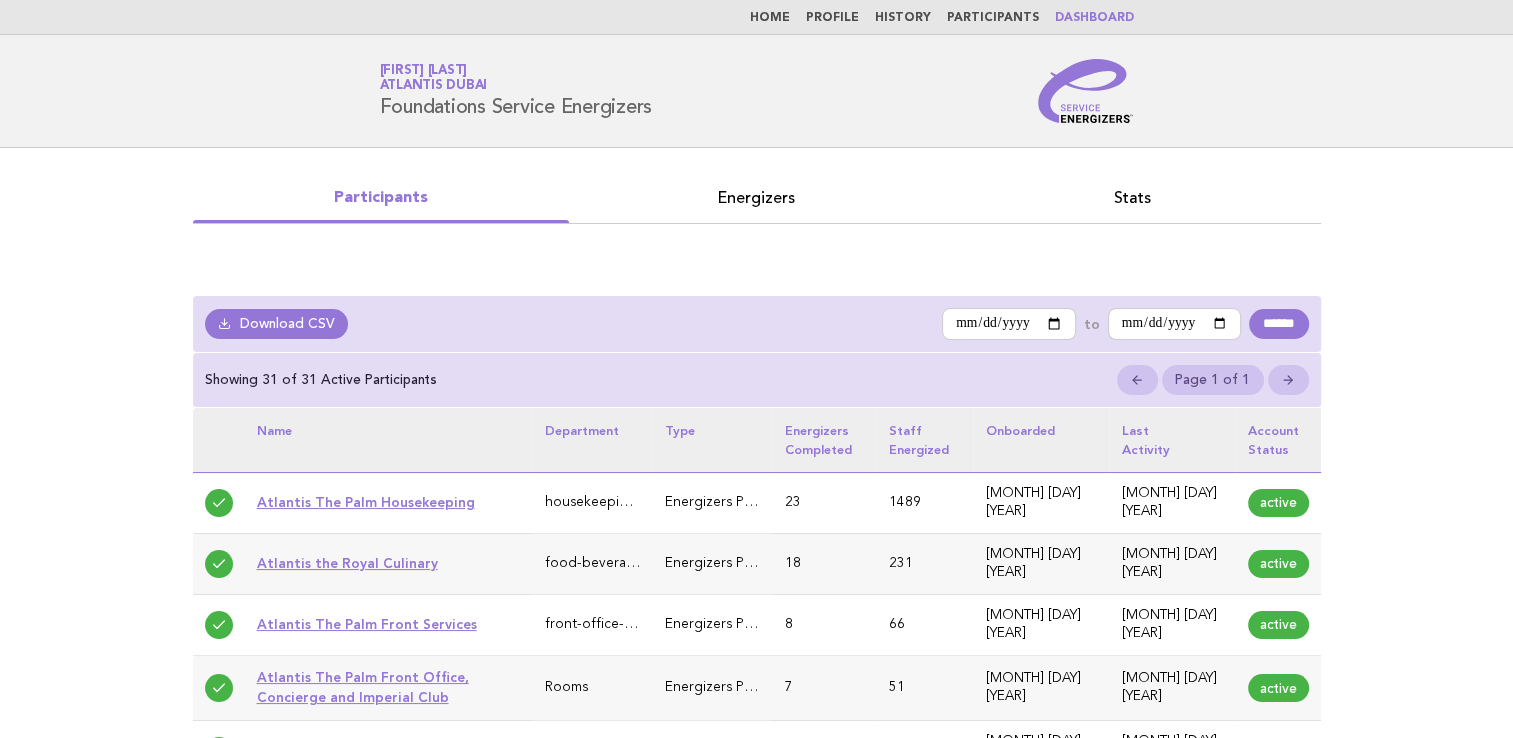 click on "Participants
Energizers
Stats" at bounding box center [757, 204] 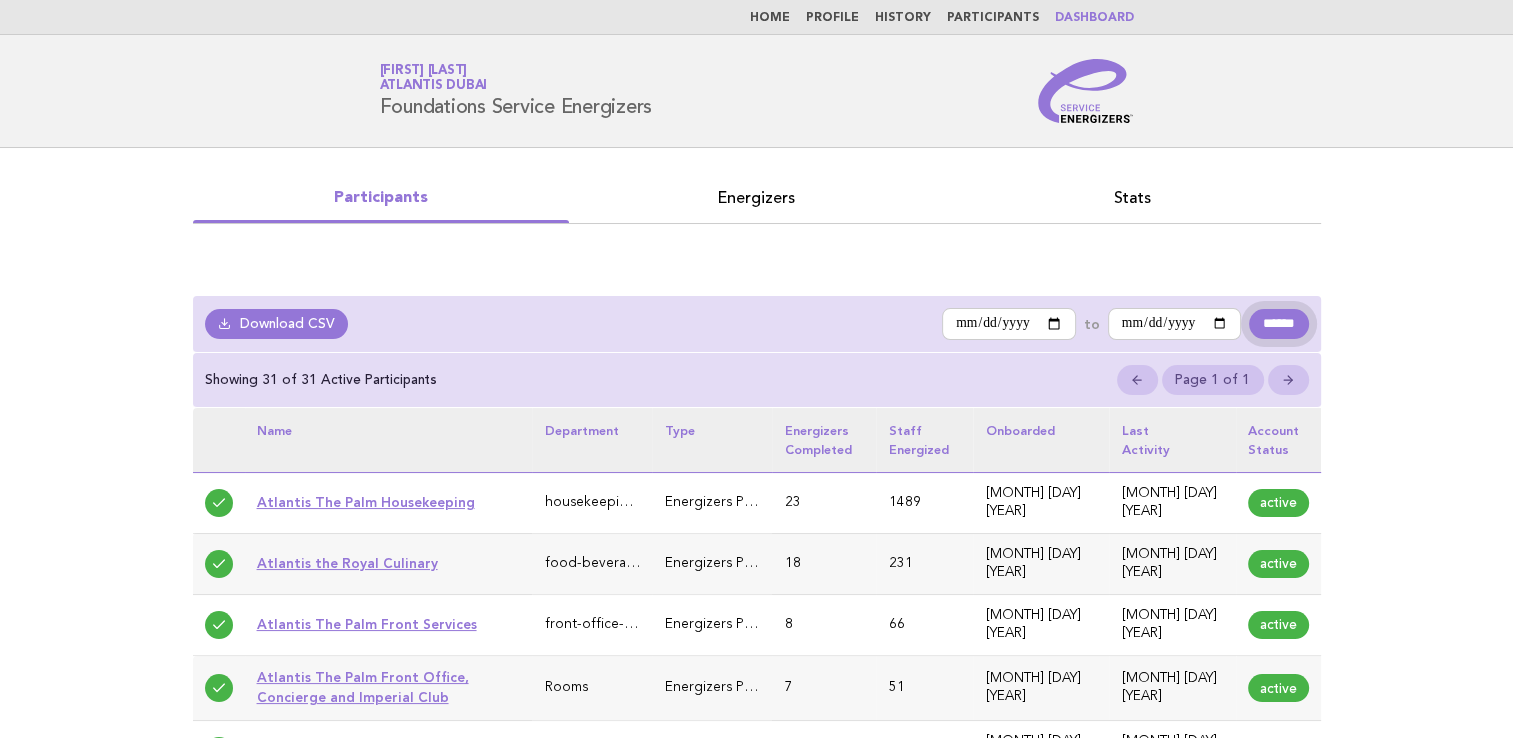 click on "******" at bounding box center [1278, 324] 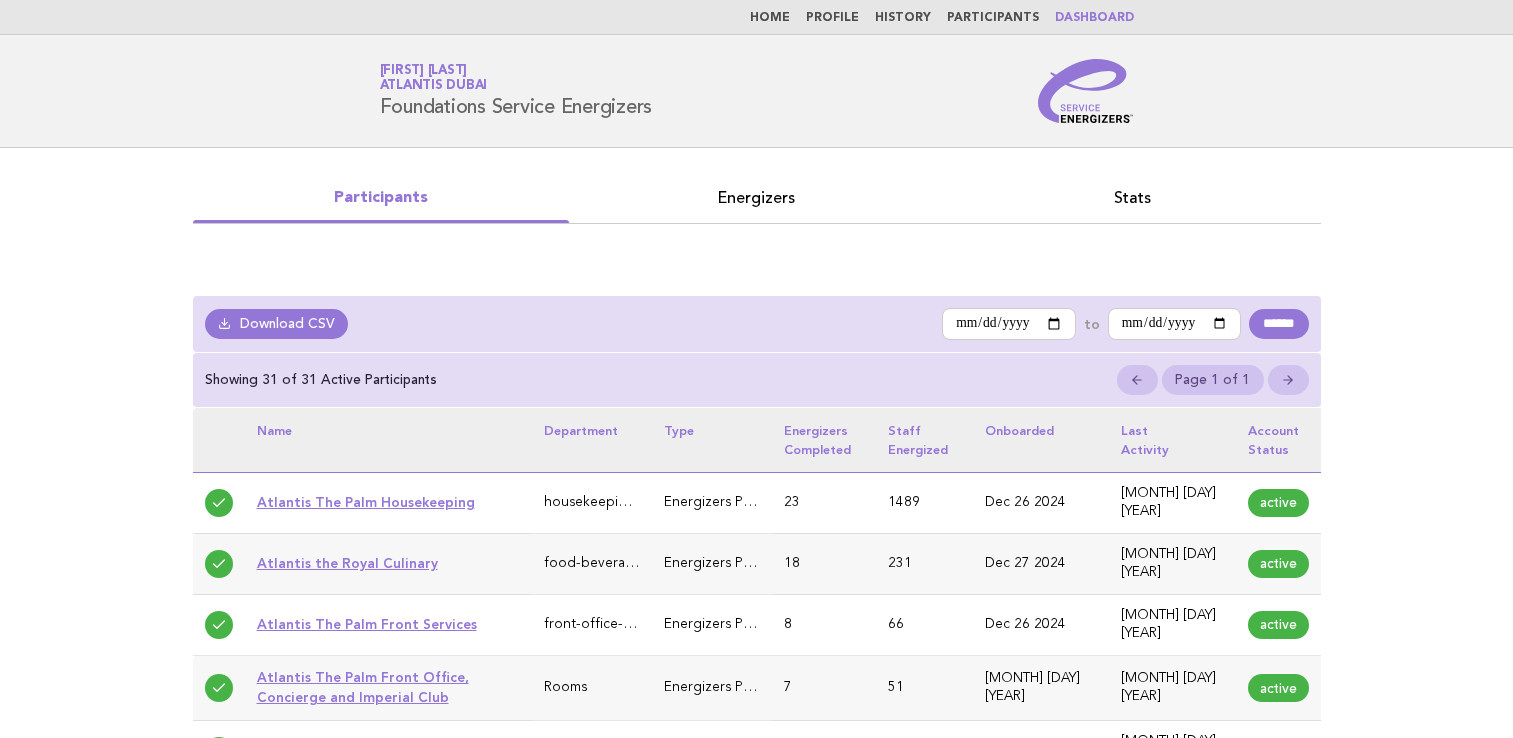scroll, scrollTop: 0, scrollLeft: 0, axis: both 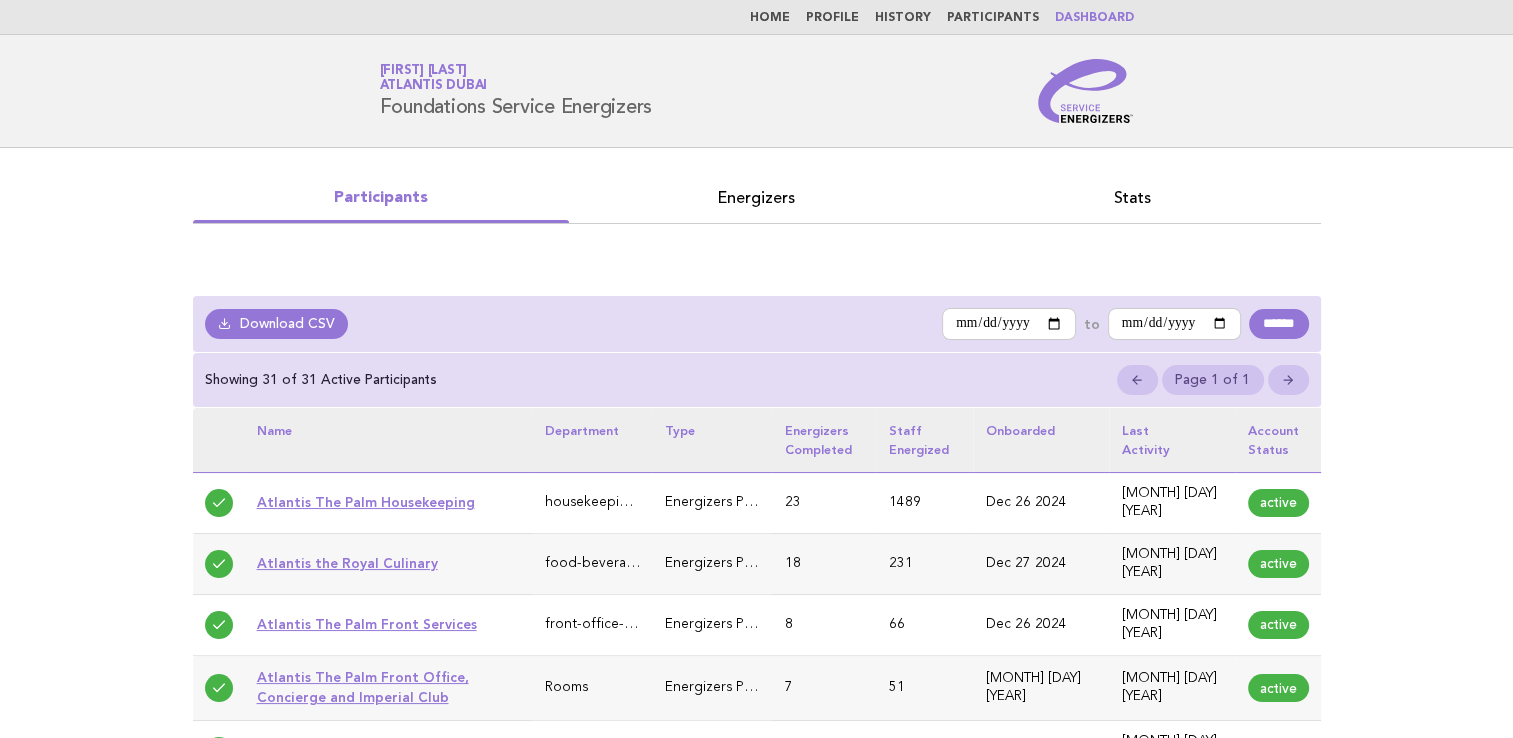 click on "Download CSV" at bounding box center (277, 324) 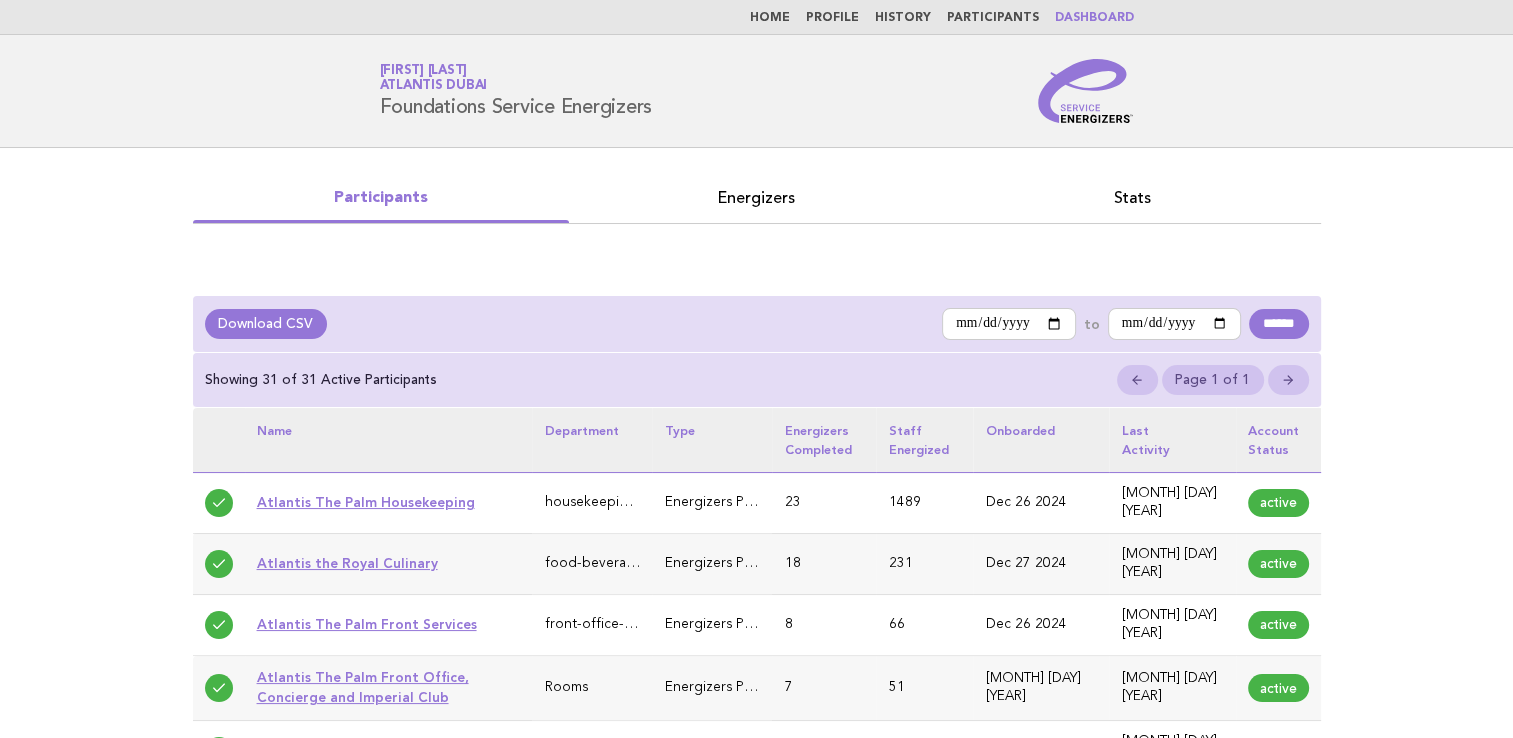 click on "Service Energizers
Benson Mutua Atlantis Dubai
Foundations Service Energizers" at bounding box center (757, 91) 